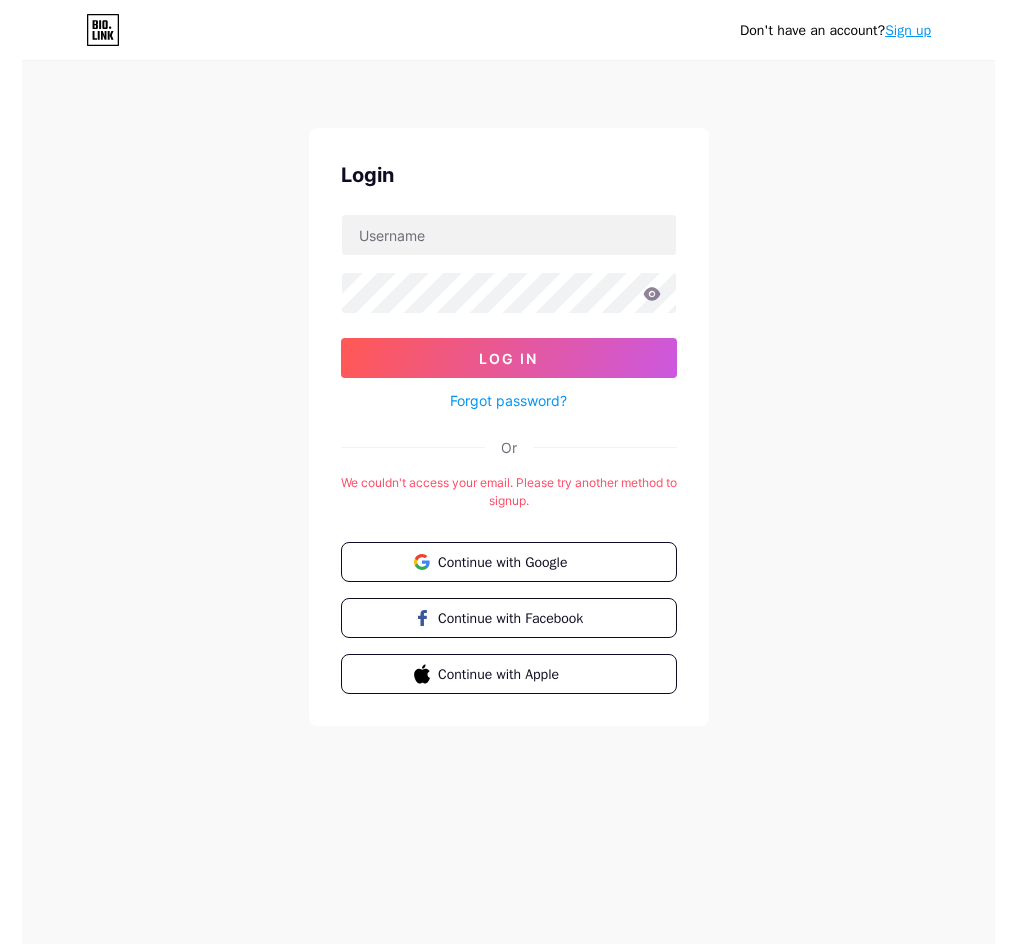 scroll, scrollTop: 0, scrollLeft: 0, axis: both 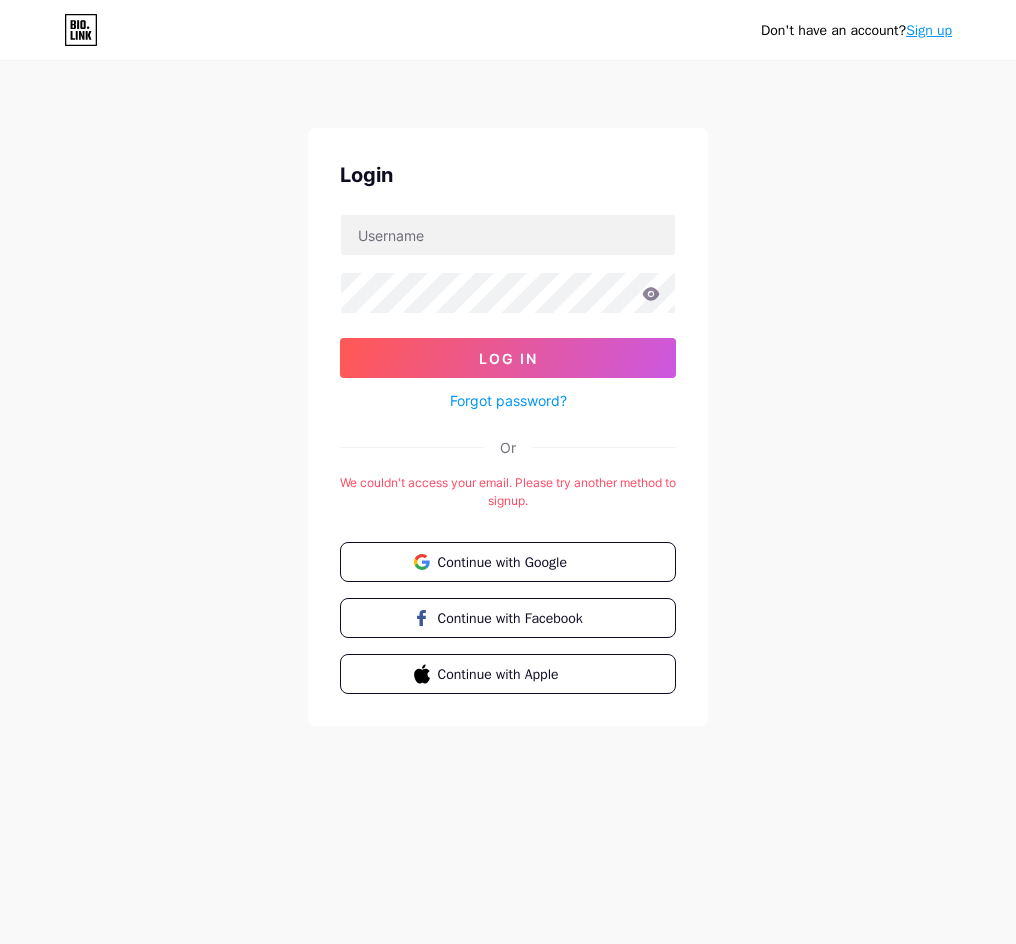 click on "Sign up" at bounding box center (929, 30) 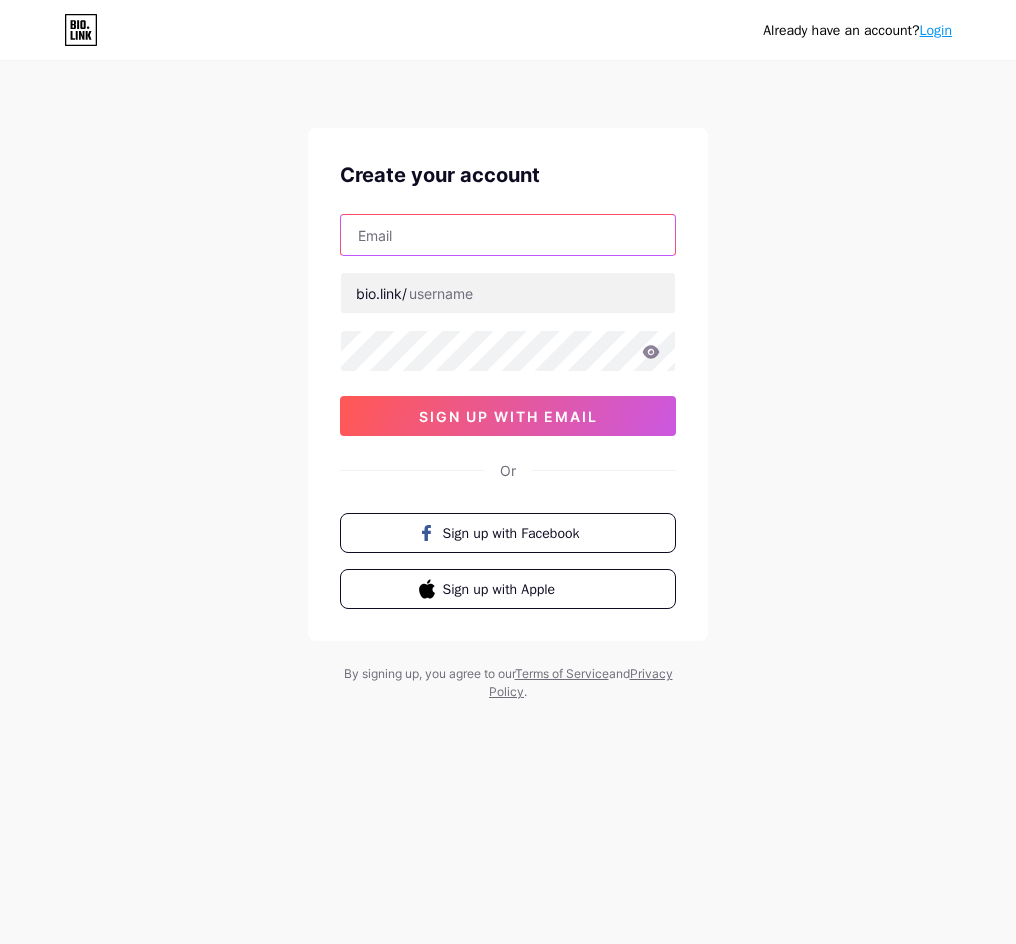 click at bounding box center (508, 235) 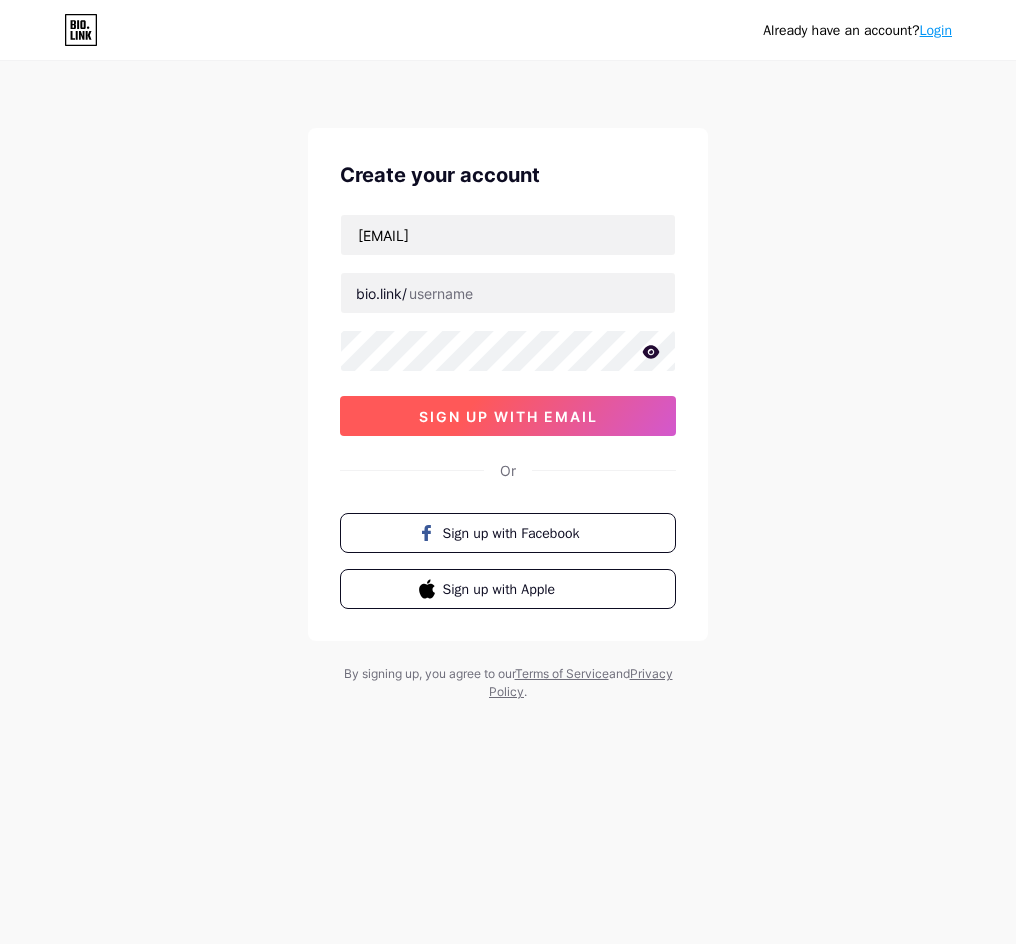 click on "sign up with email" at bounding box center (508, 416) 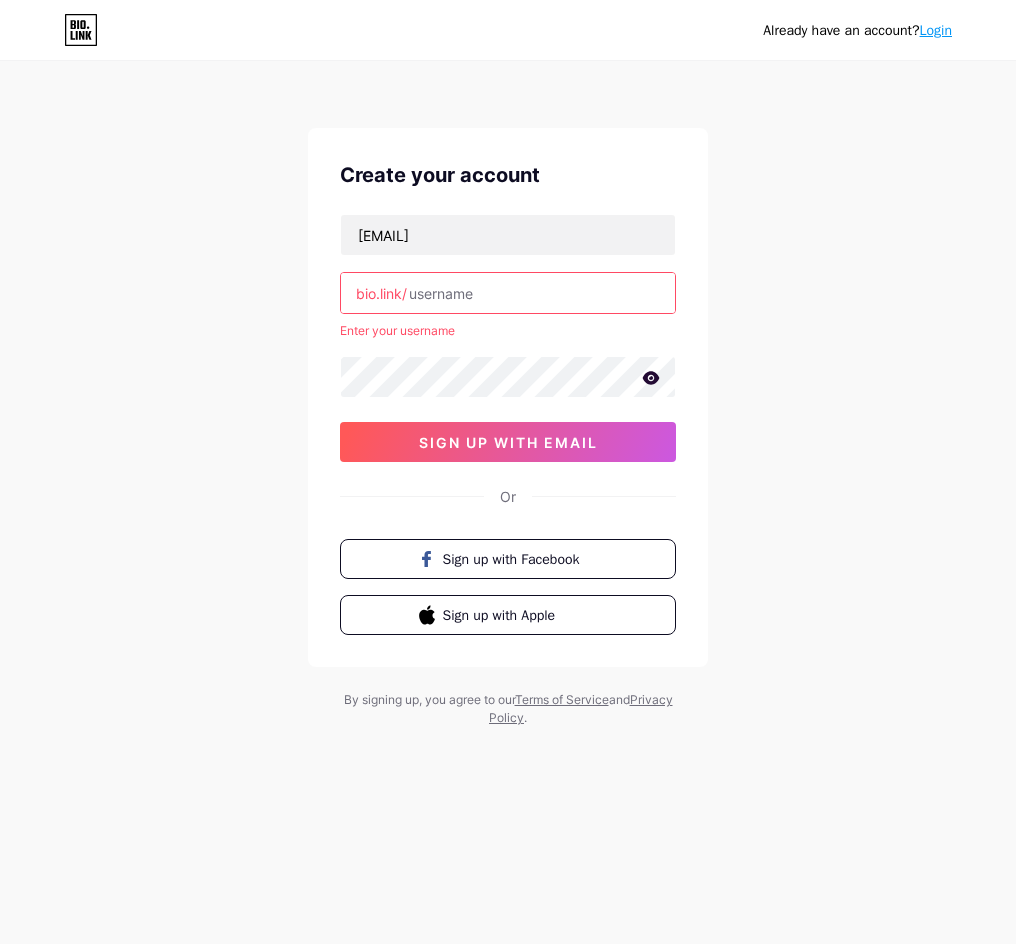 click at bounding box center [508, 293] 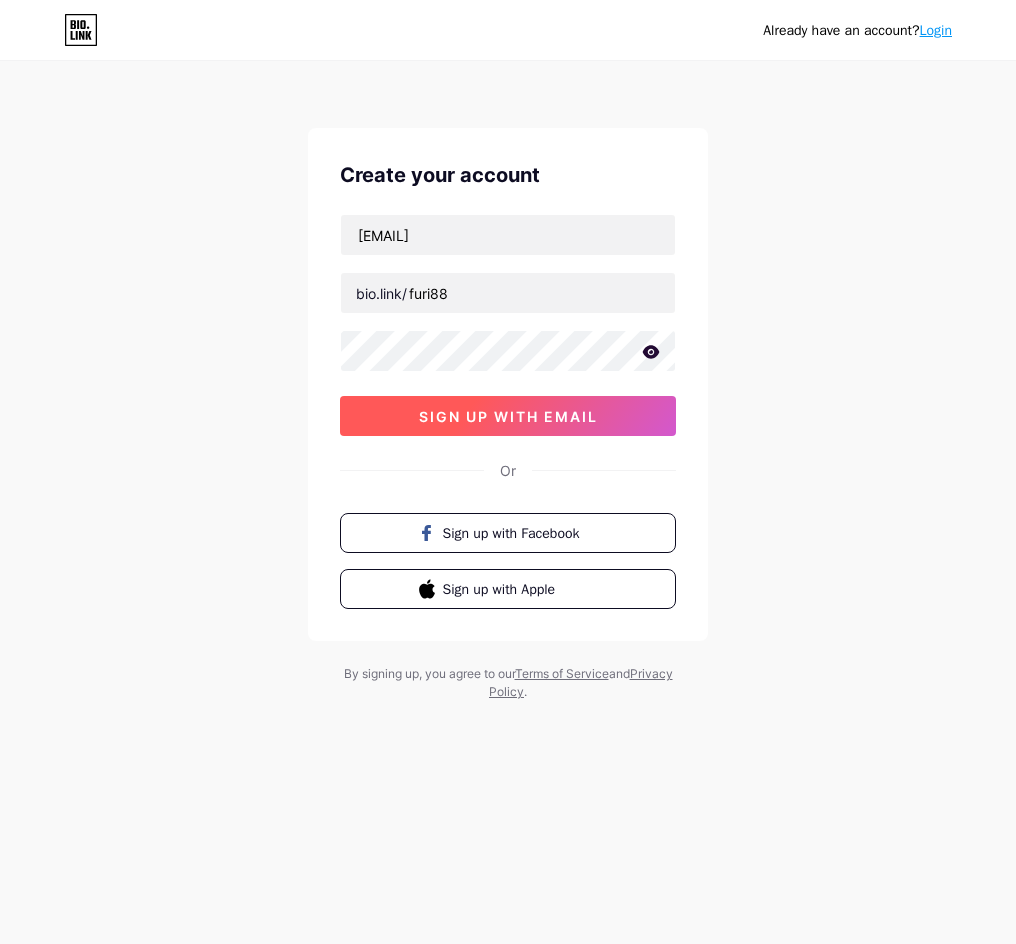 click on "sign up with email" at bounding box center (508, 416) 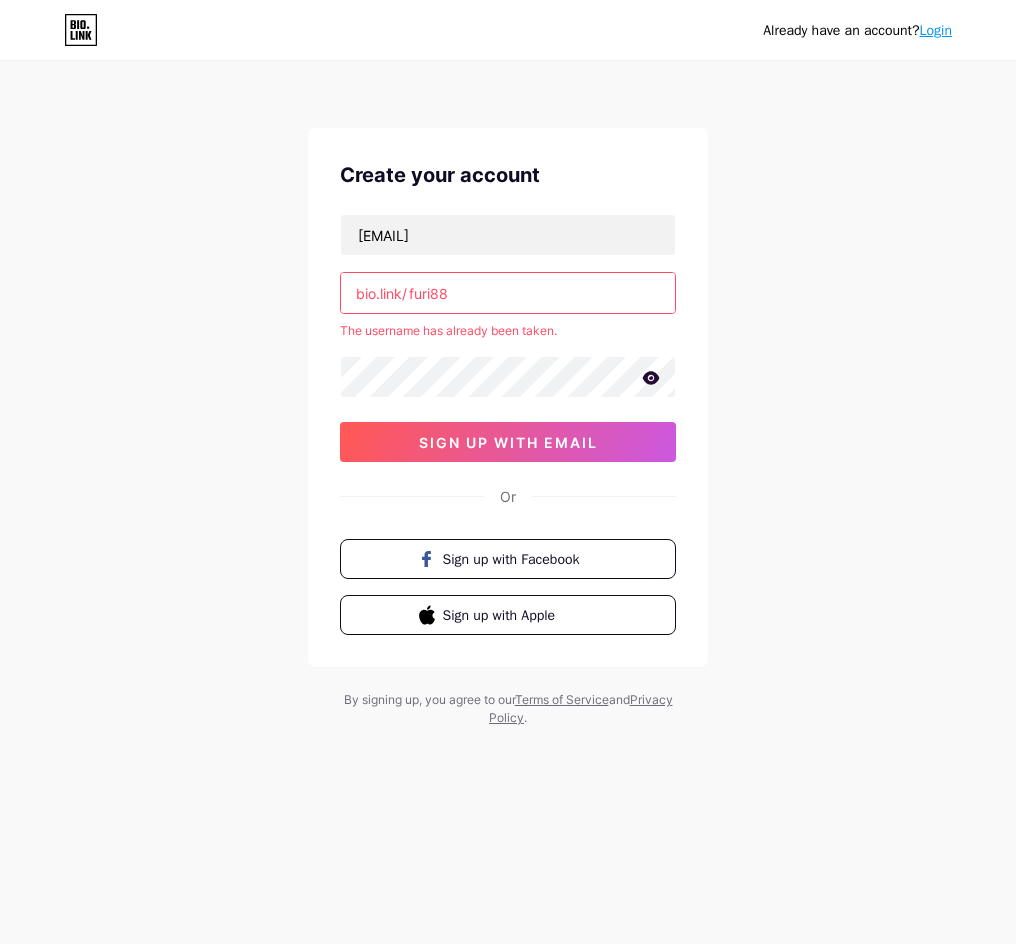 click on "furi88" at bounding box center [508, 293] 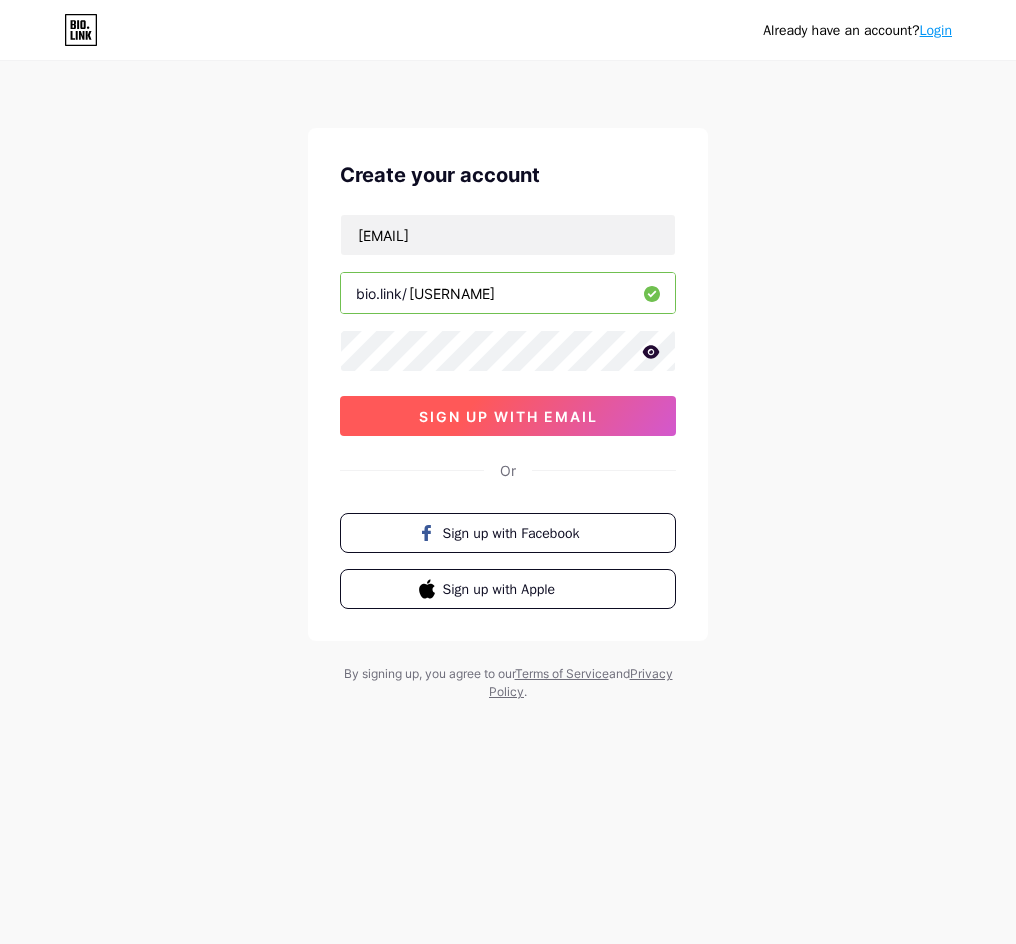 type on "[USERNAME]" 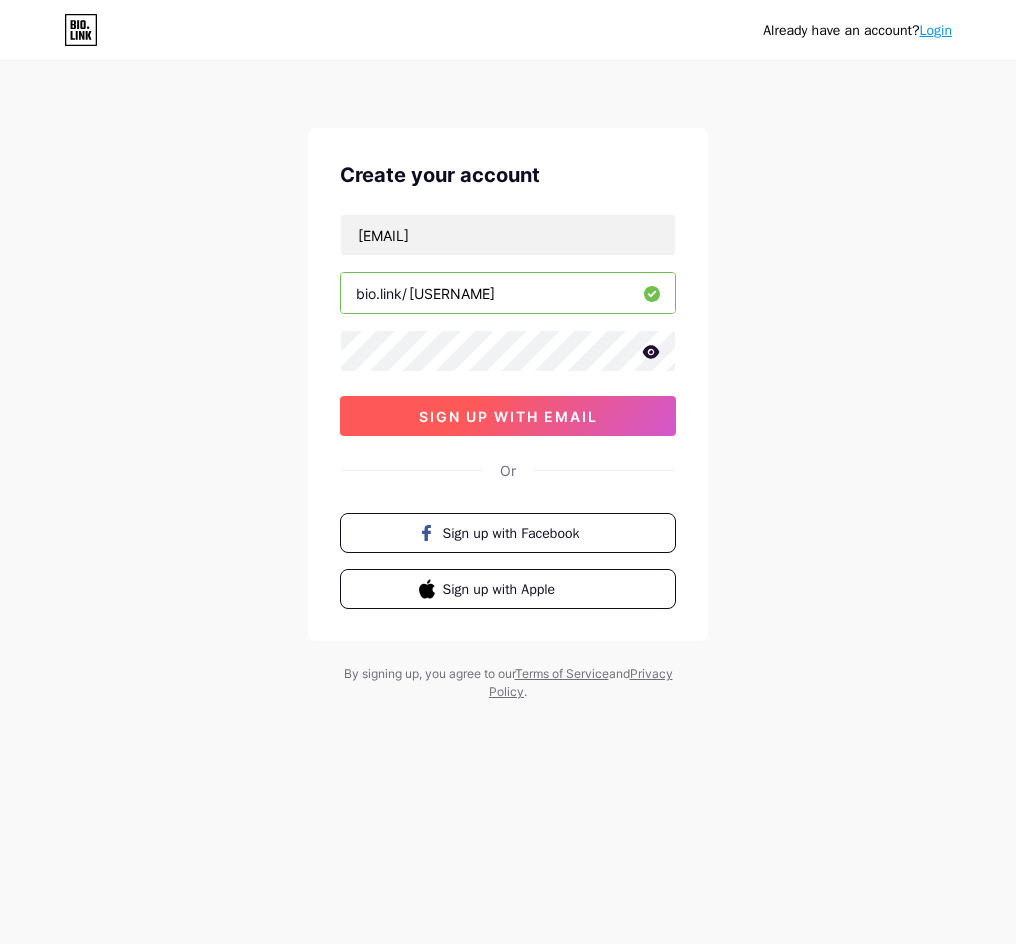 click on "sign up with email" at bounding box center (508, 416) 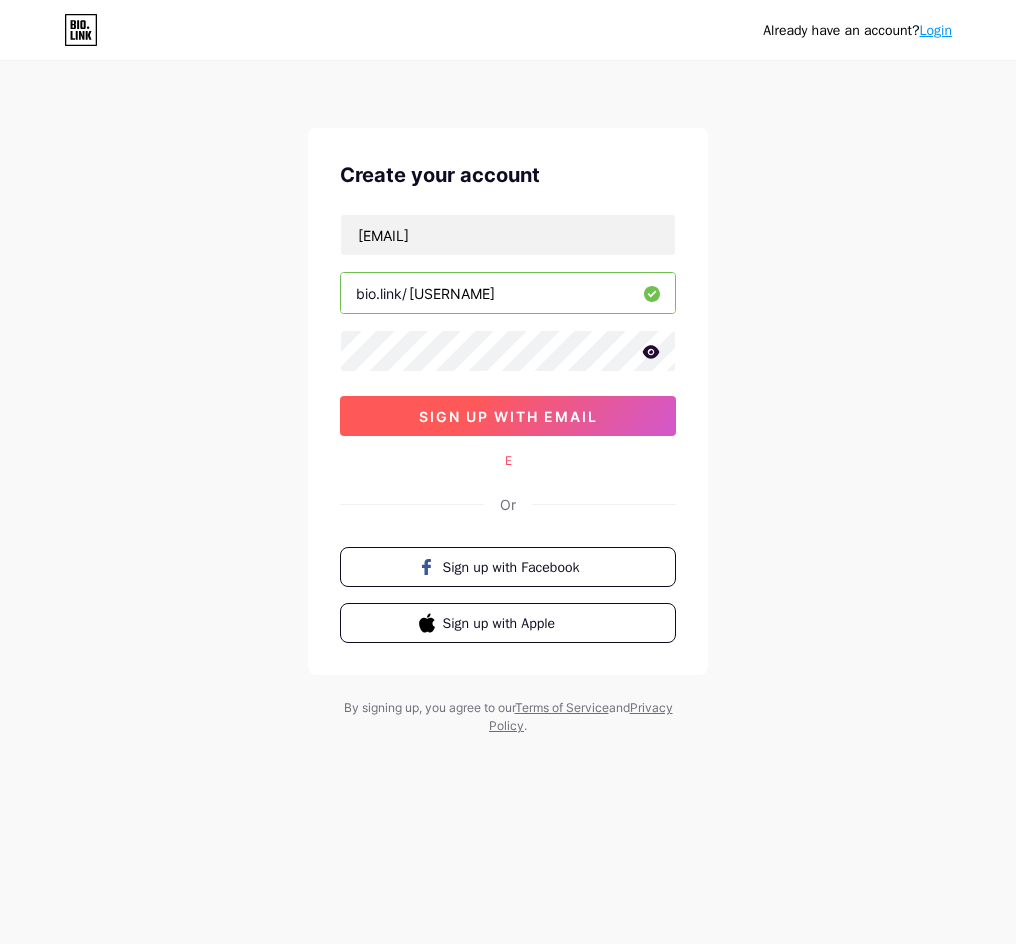 click on "sign up with email" at bounding box center [508, 416] 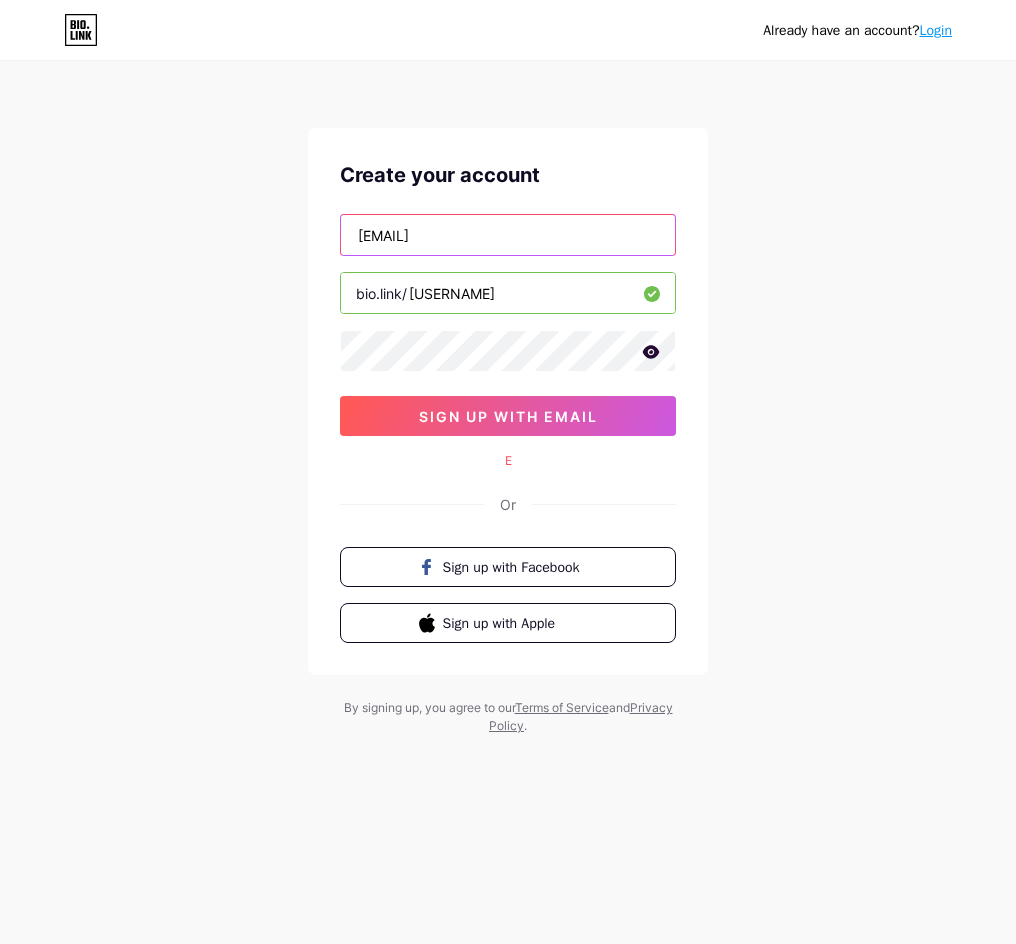 click on "[EMAIL]" at bounding box center [508, 235] 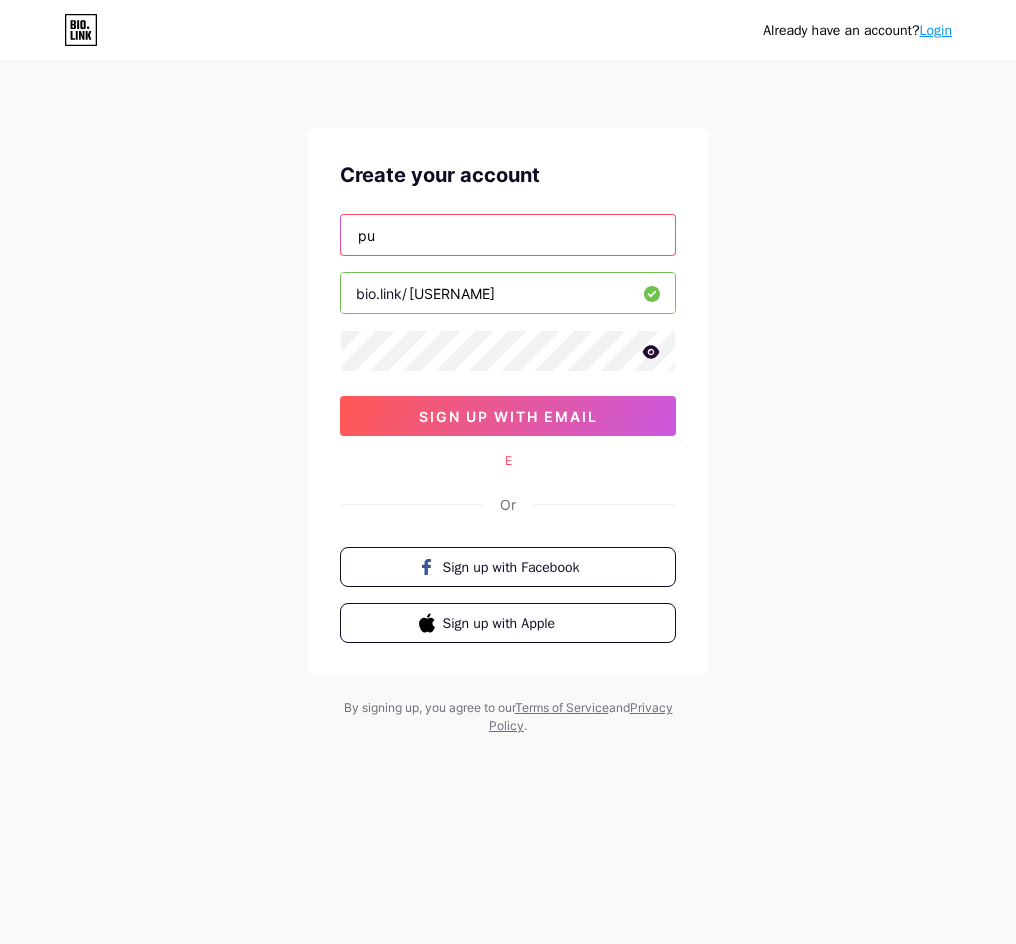 type on "p" 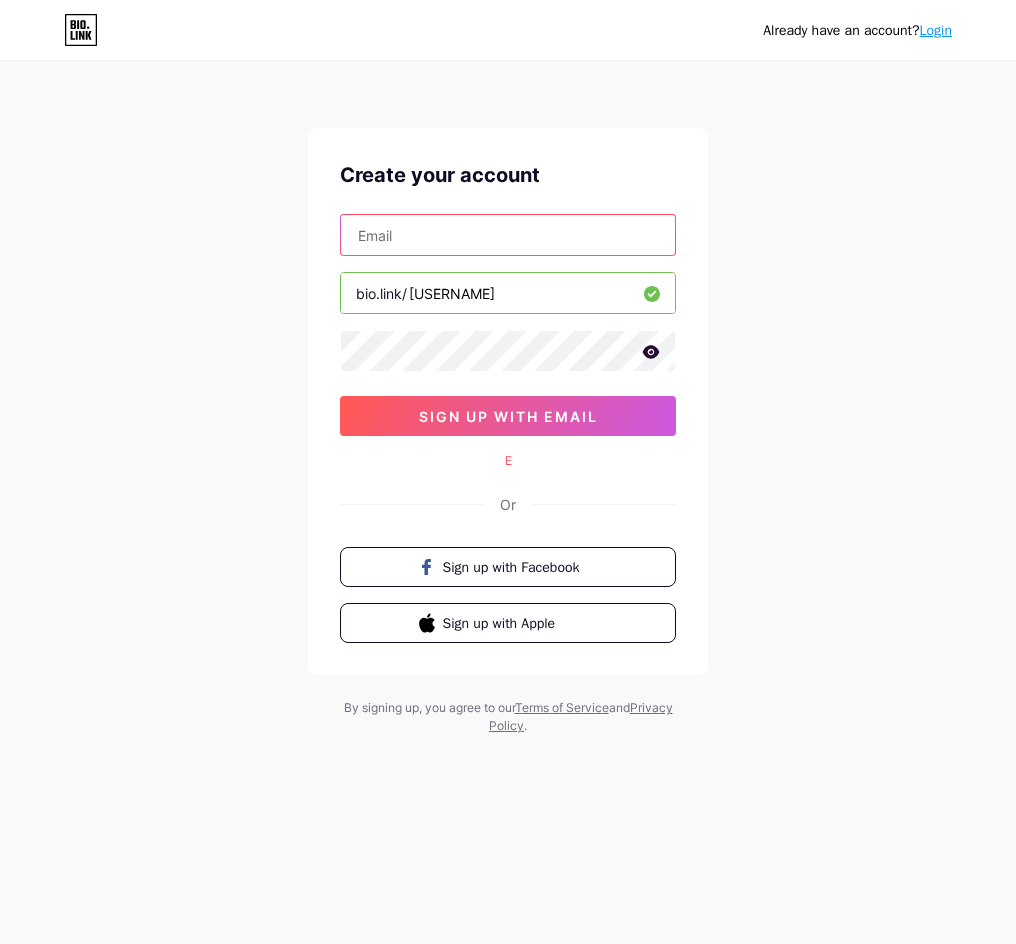 click at bounding box center (508, 235) 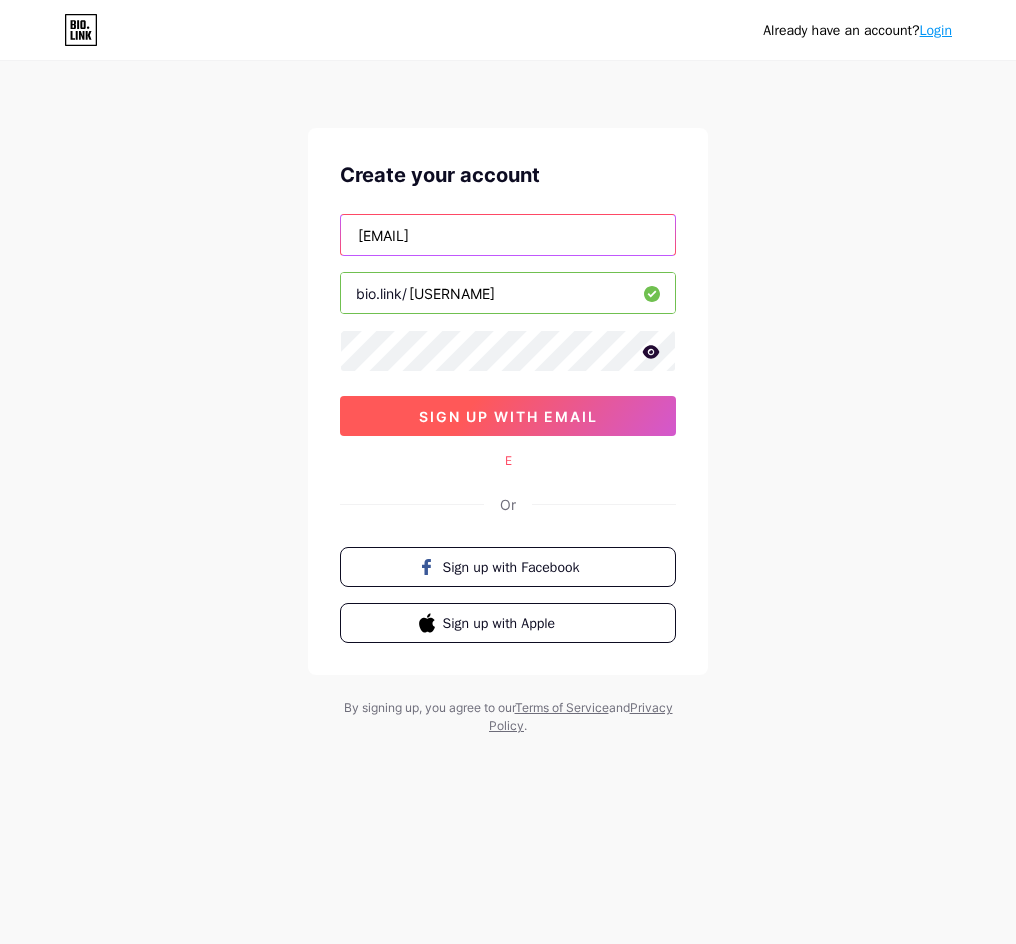 type on "[EMAIL]" 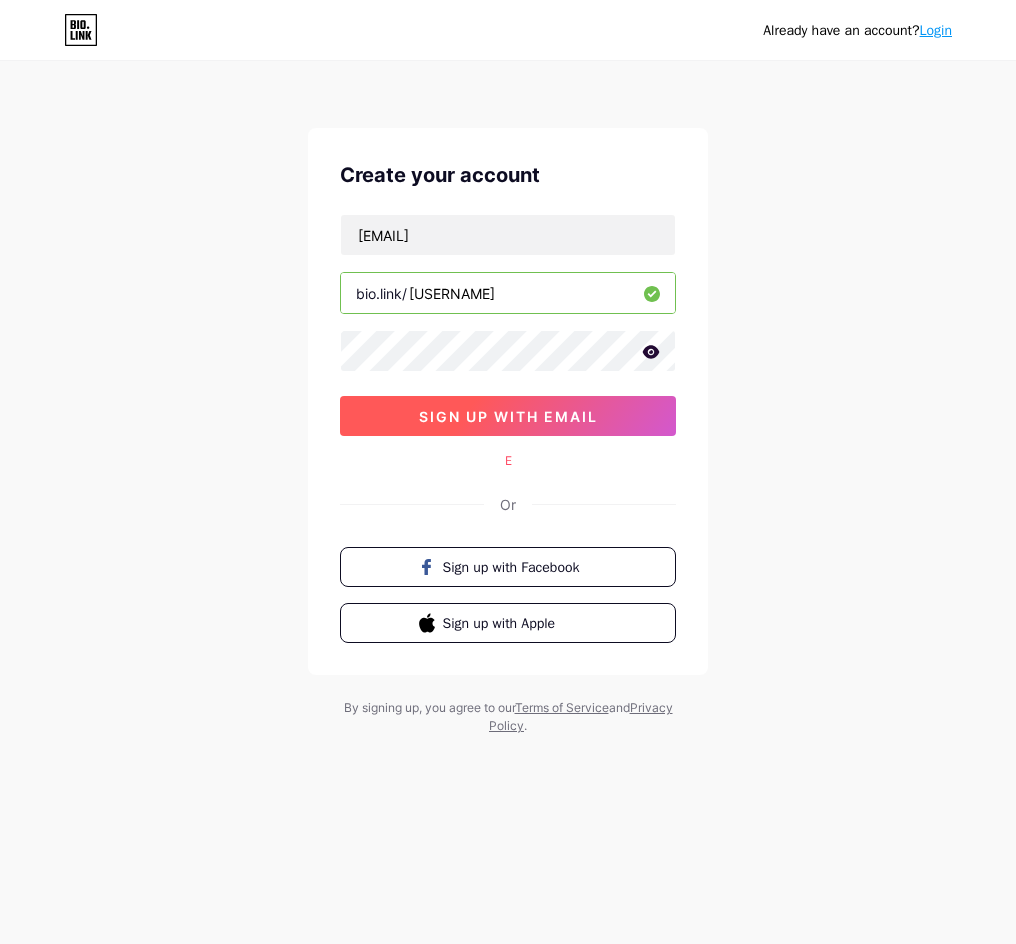 click on "sign up with email" at bounding box center (508, 416) 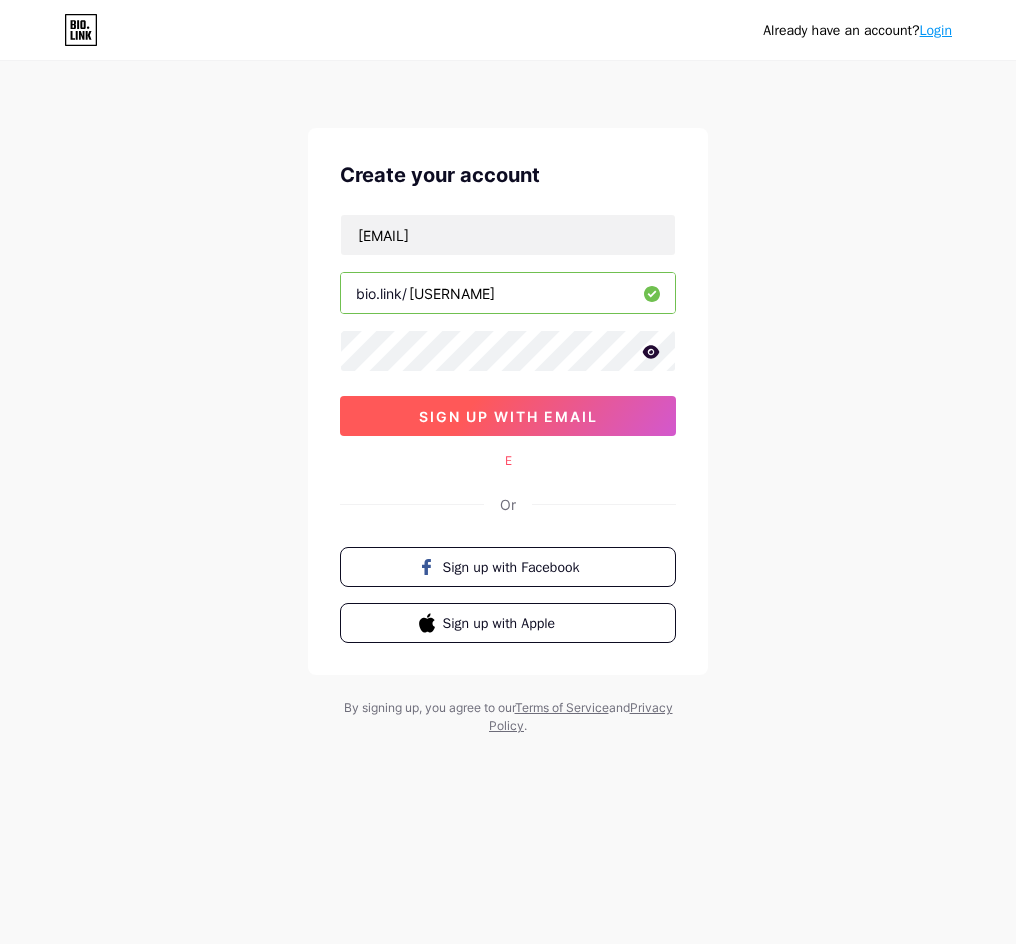 click on "sign up with email" at bounding box center [508, 416] 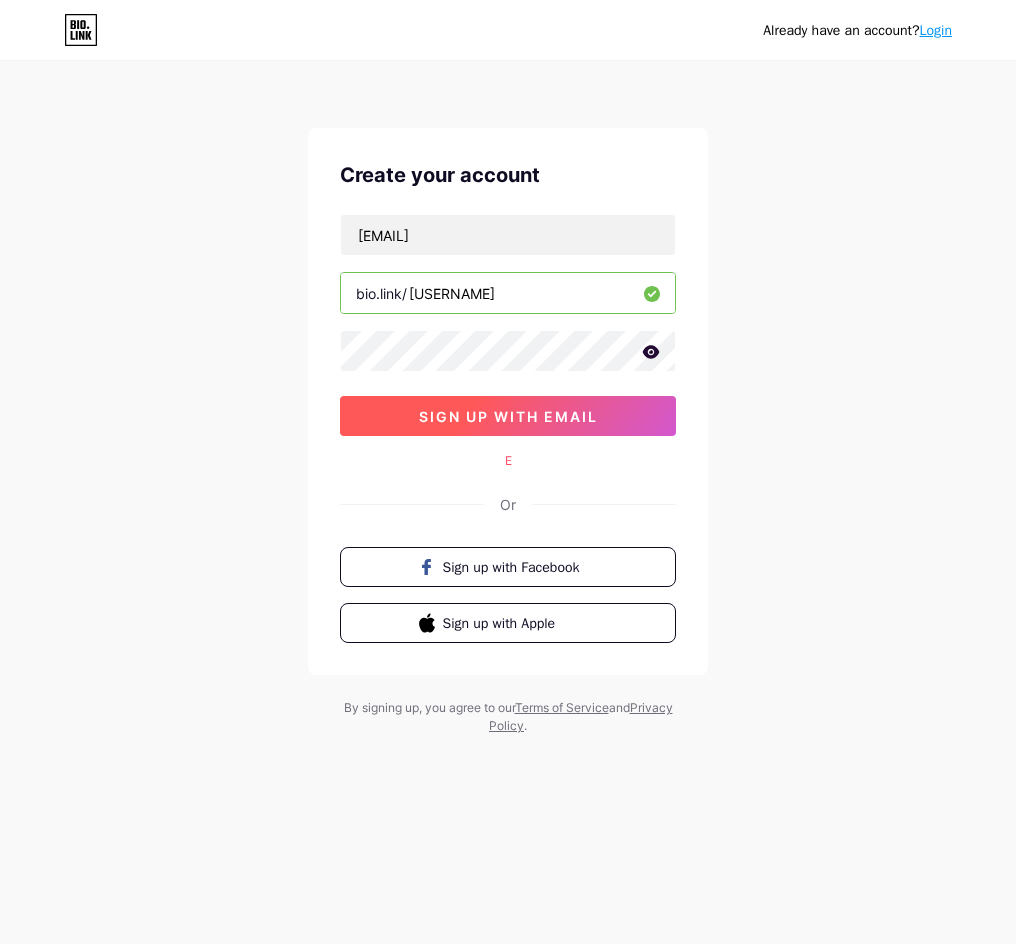 click on "sign up with email" at bounding box center [508, 416] 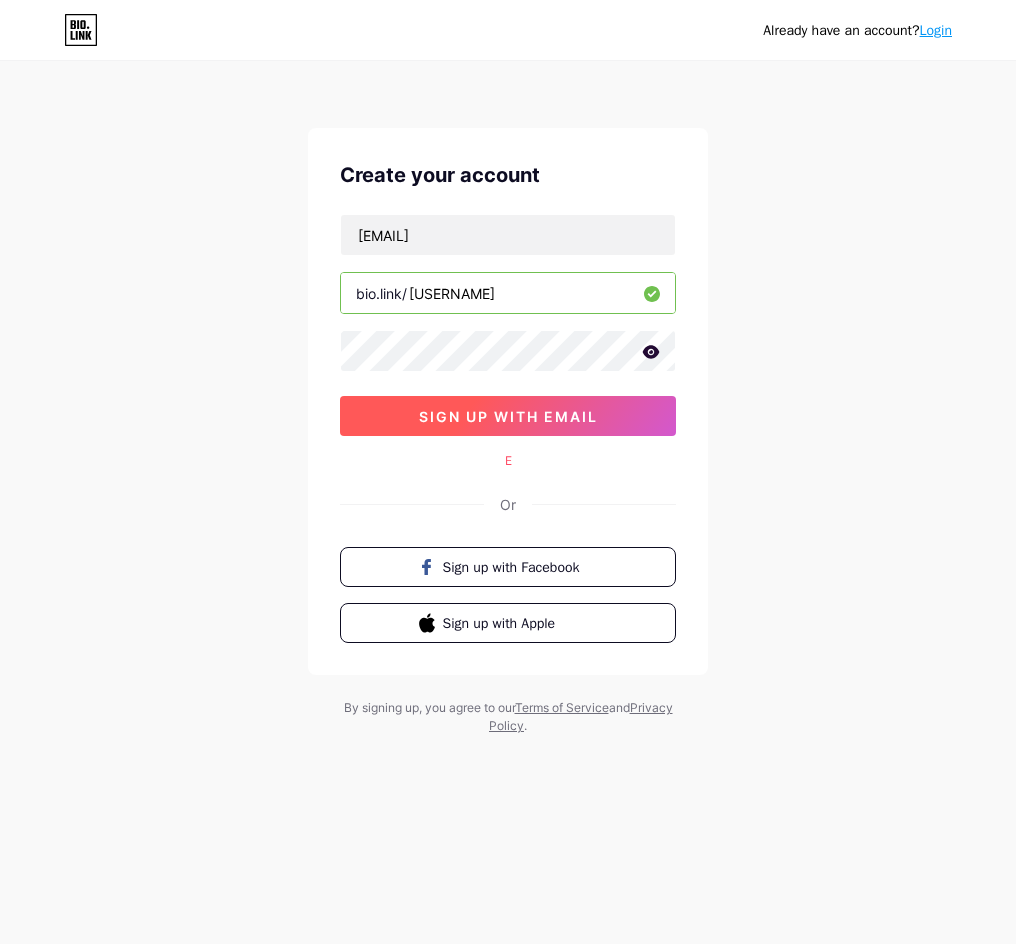 click on "sign up with email" at bounding box center (508, 416) 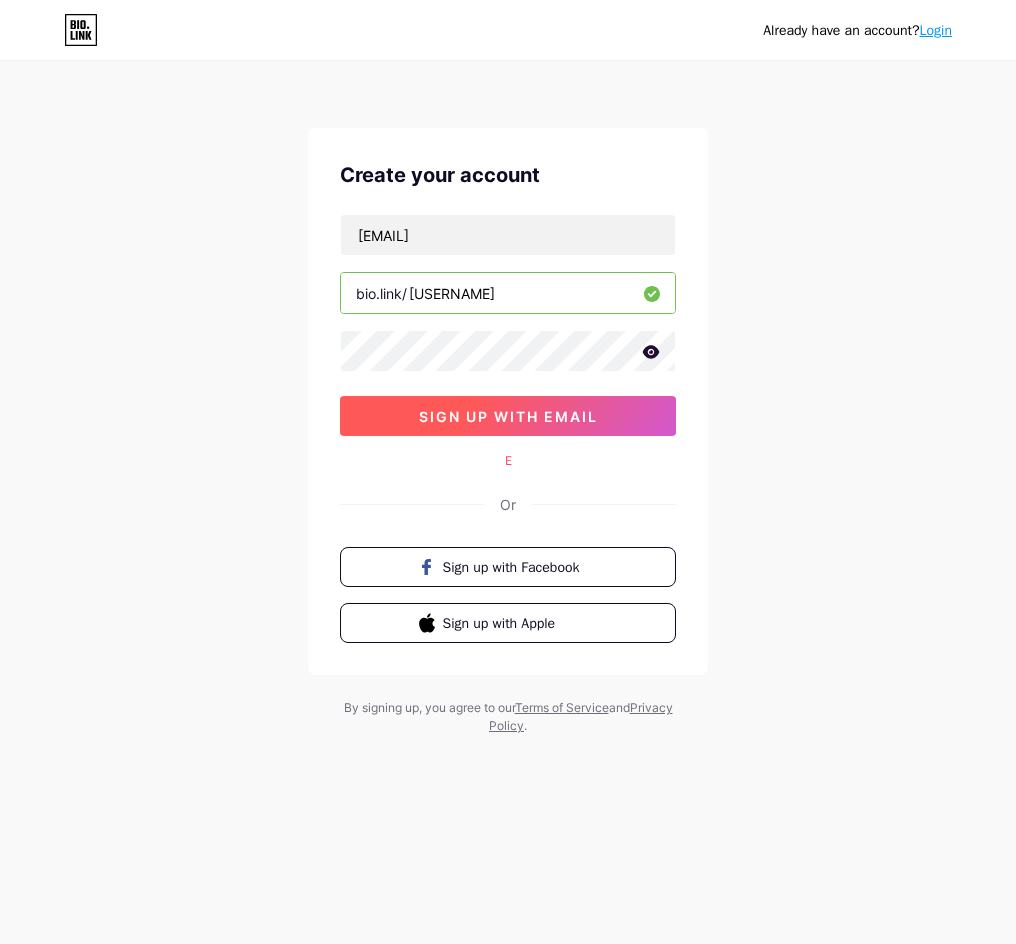 click on "sign up with email" at bounding box center [508, 416] 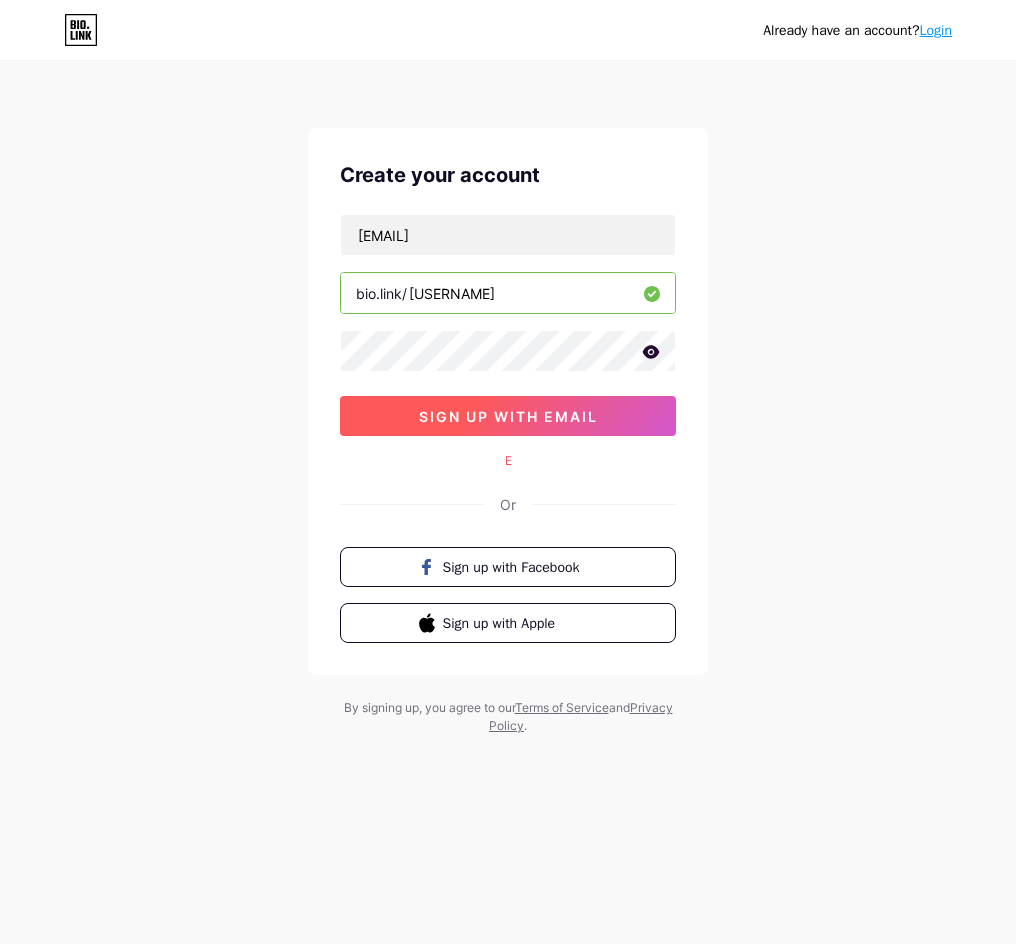 click on "sign up with email" at bounding box center [508, 416] 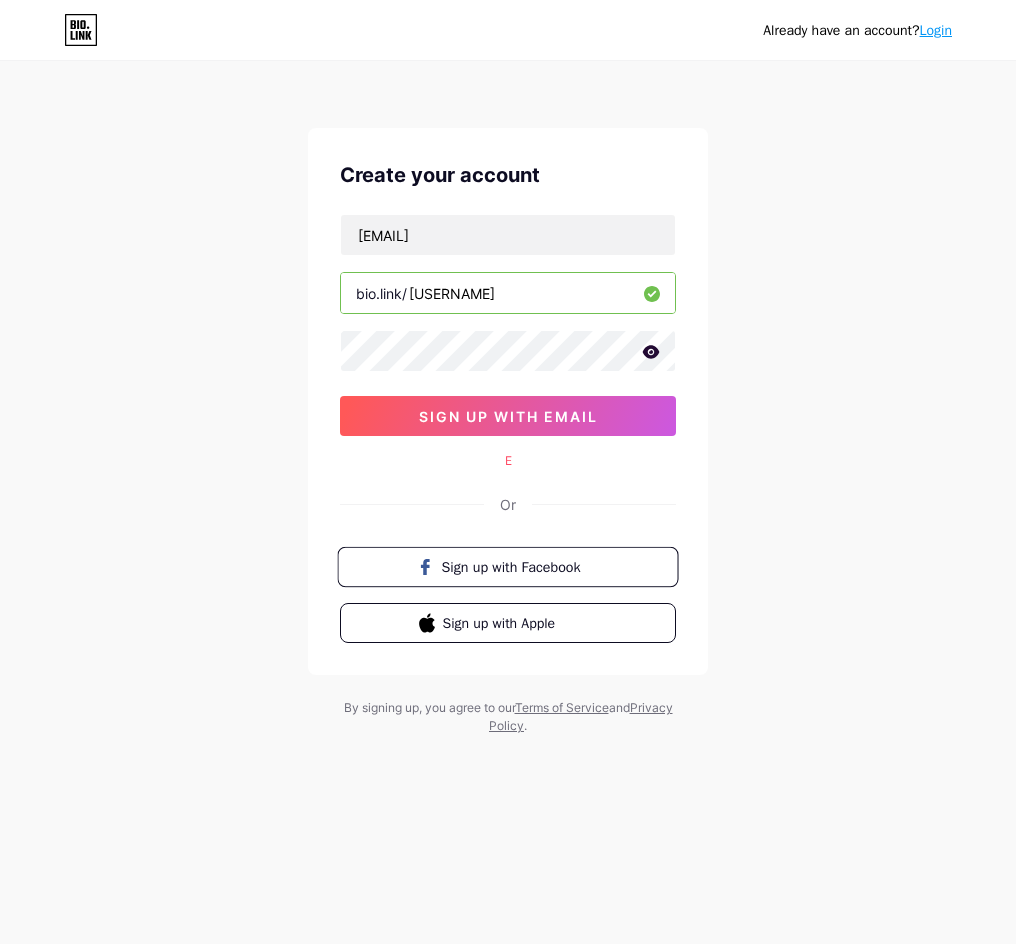 click on "Sign up with Facebook" at bounding box center (520, 566) 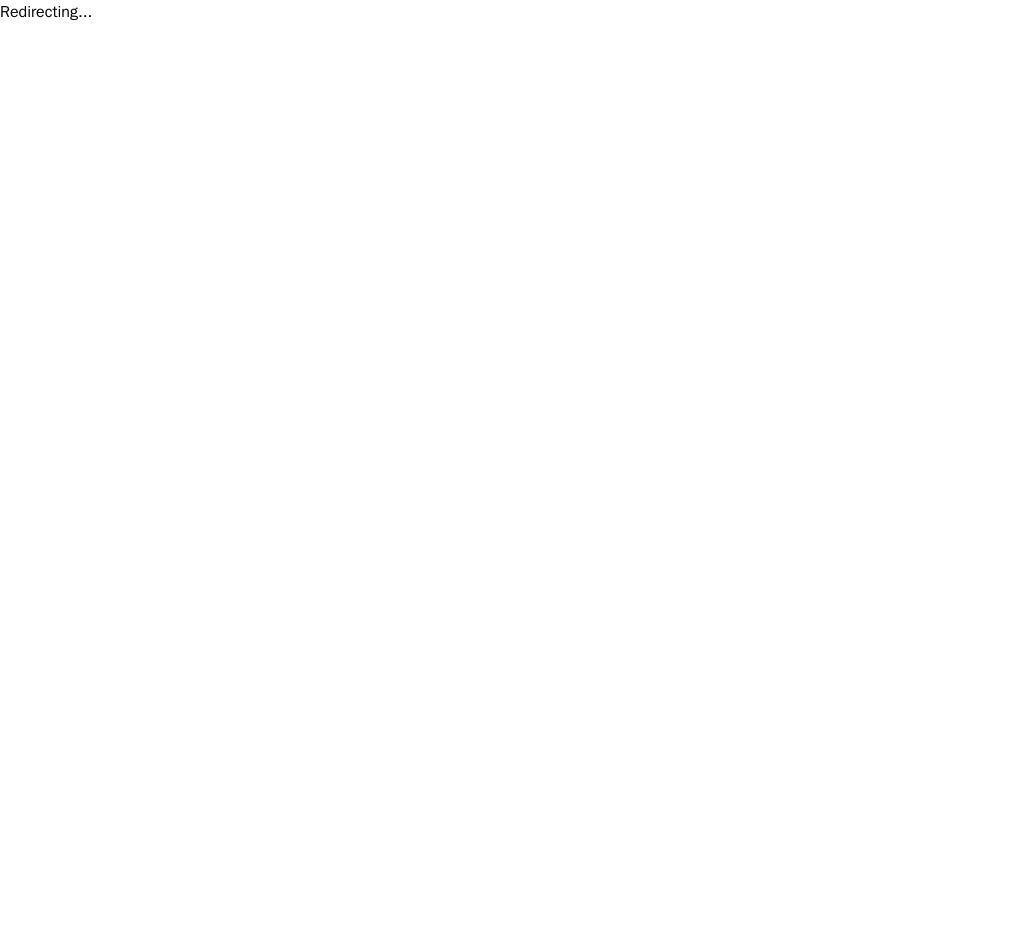scroll, scrollTop: 0, scrollLeft: 0, axis: both 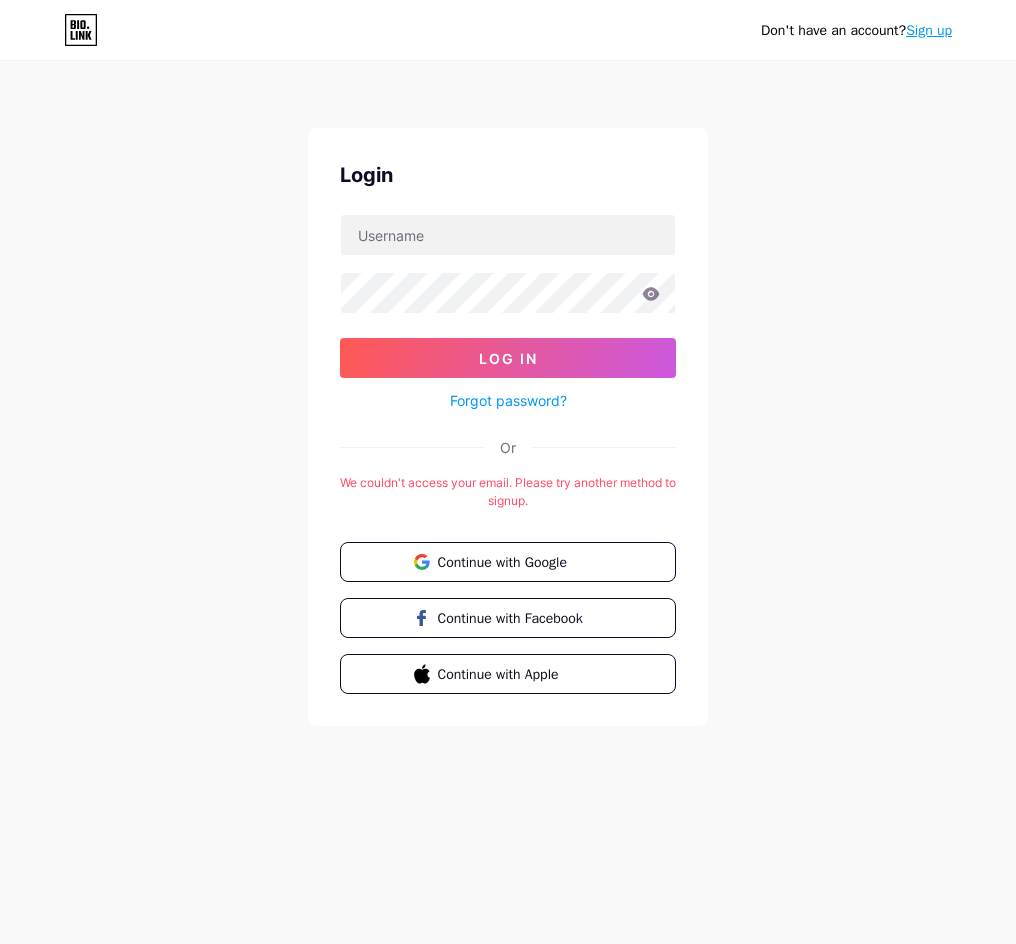 click on "Don't have an account?  Sign up   Login                   Log In
Forgot password?
Or     We couldn't access your email. Please try another method to signup.   Continue with Google     Continue with Facebook
Continue with Apple" at bounding box center [508, 395] 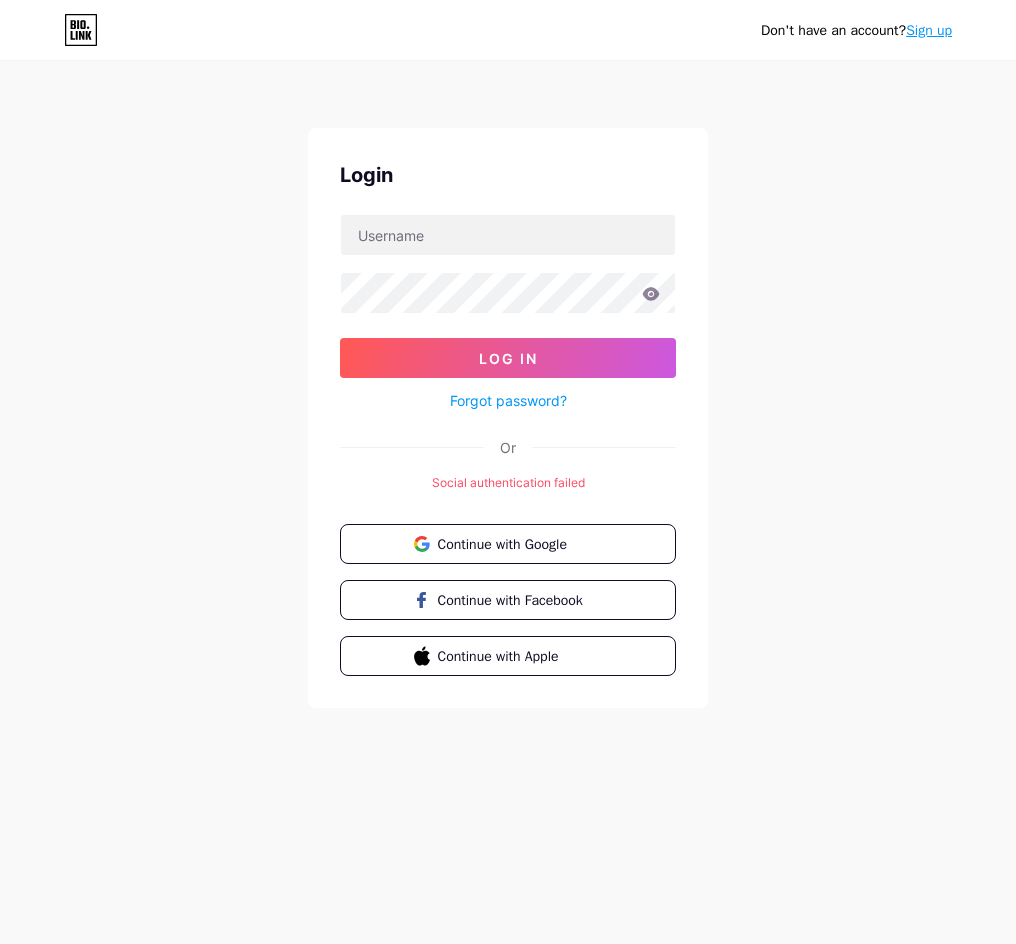 drag, startPoint x: 302, startPoint y: 110, endPoint x: 215, endPoint y: 41, distance: 111.040535 